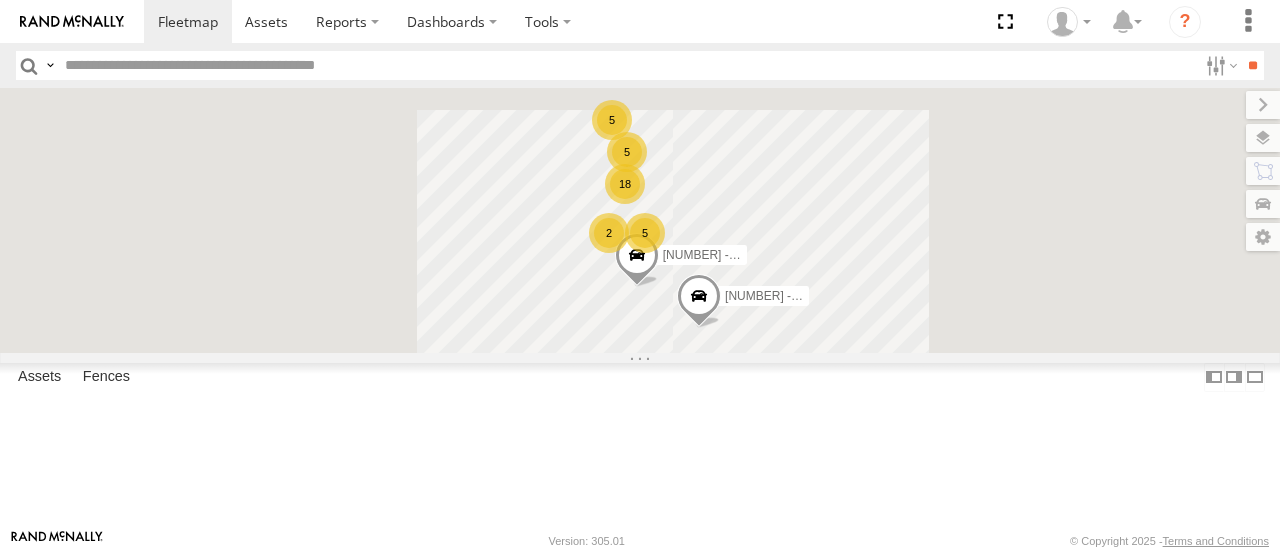 scroll, scrollTop: 0, scrollLeft: 0, axis: both 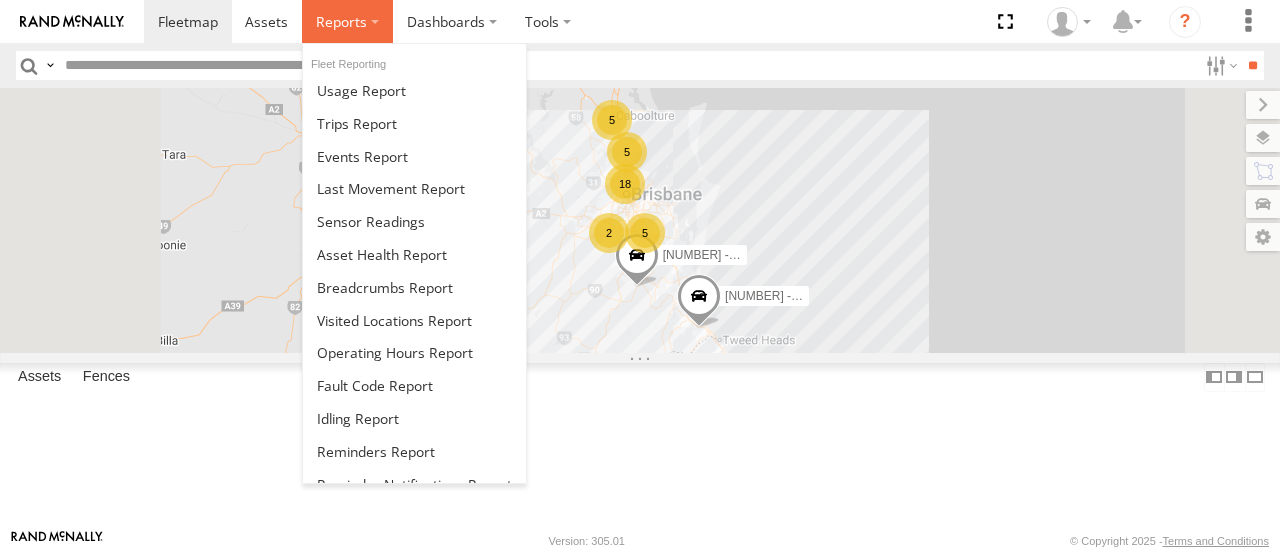 click at bounding box center (341, 21) 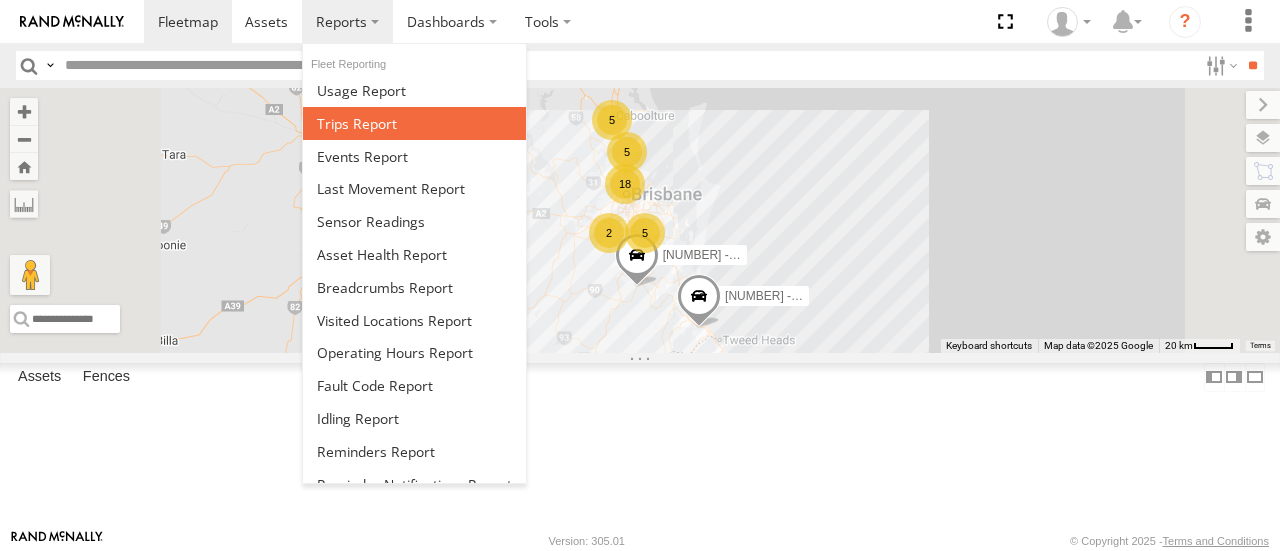click at bounding box center (357, 123) 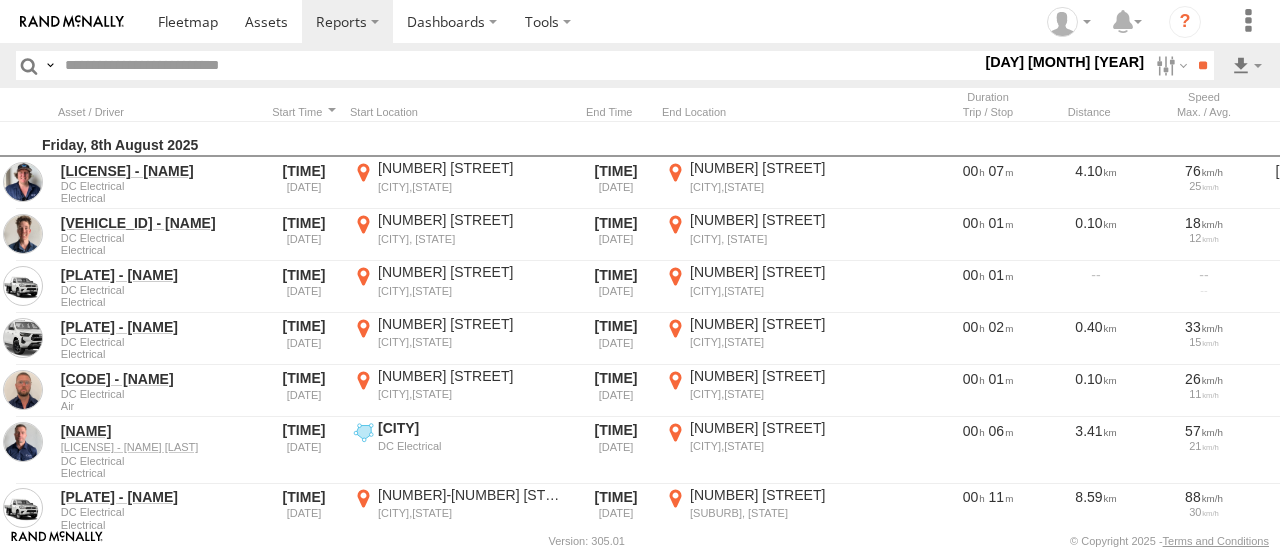 scroll, scrollTop: 0, scrollLeft: 0, axis: both 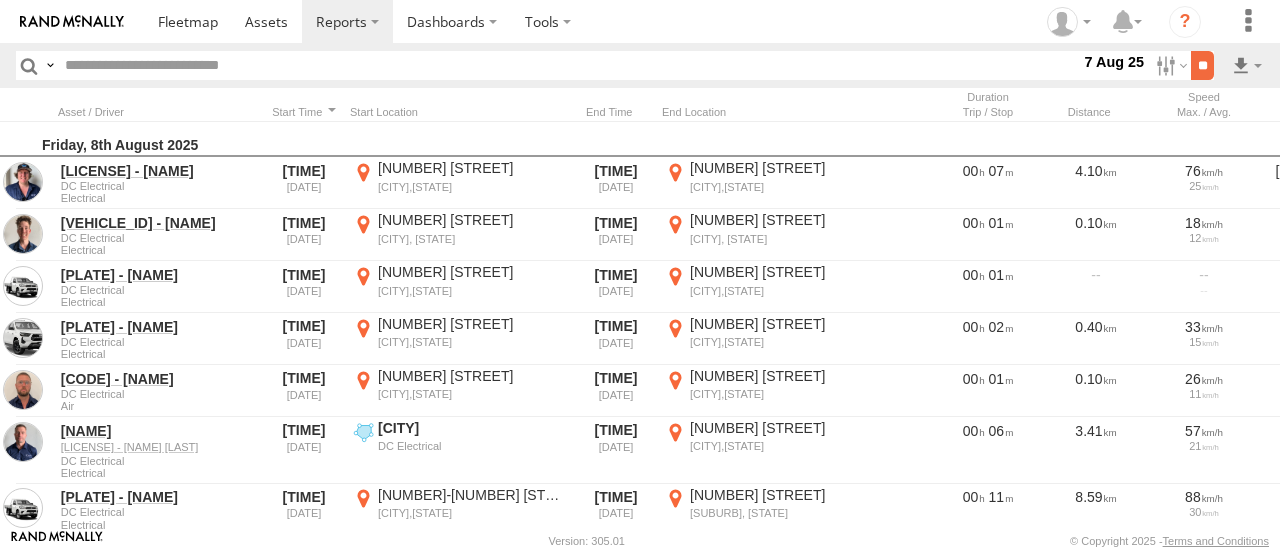 click on "**" at bounding box center (1202, 65) 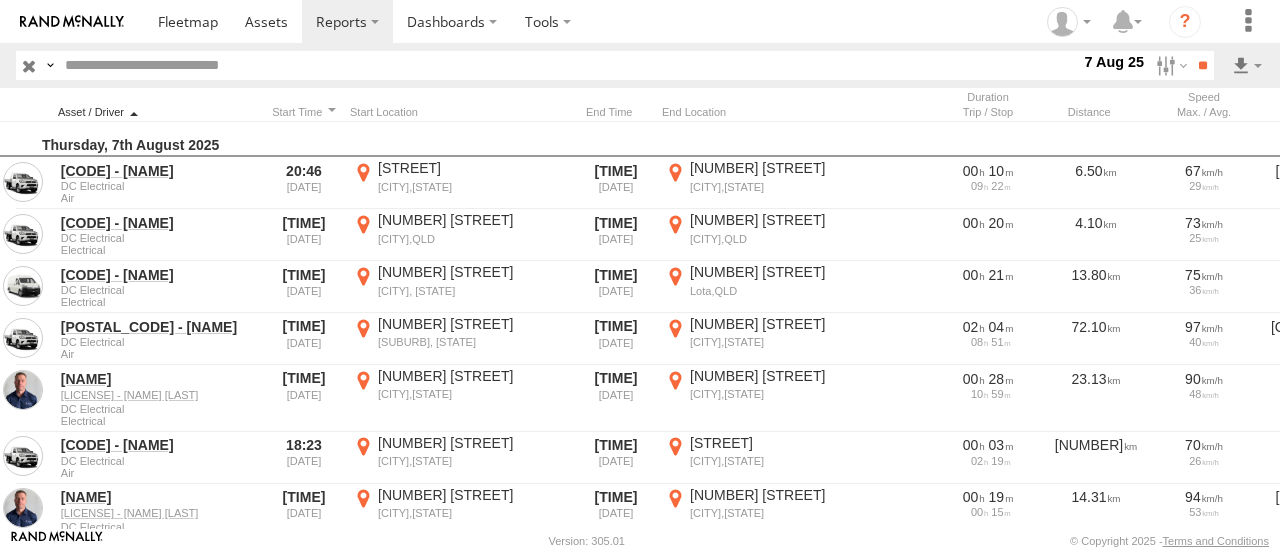 click at bounding box center (158, 112) 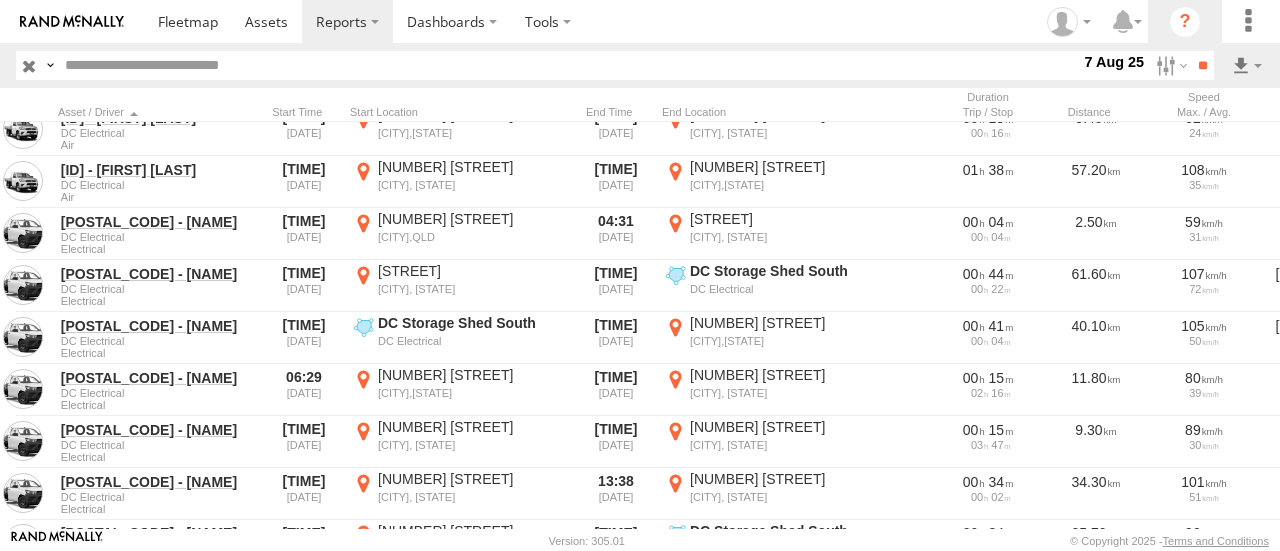 scroll, scrollTop: 14727, scrollLeft: 0, axis: vertical 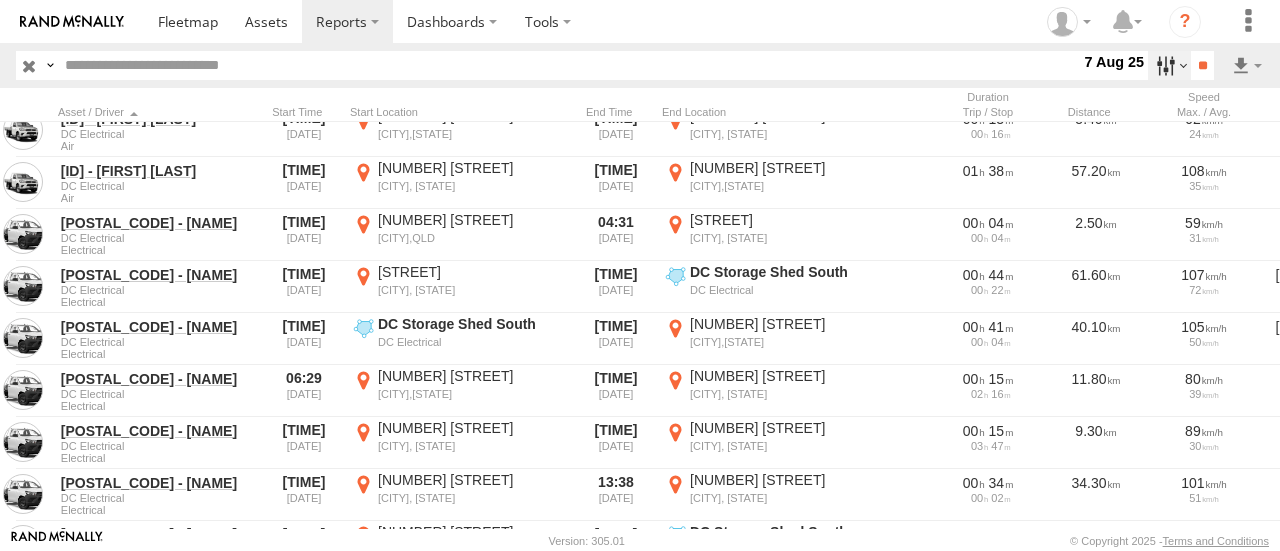 click at bounding box center [1169, 65] 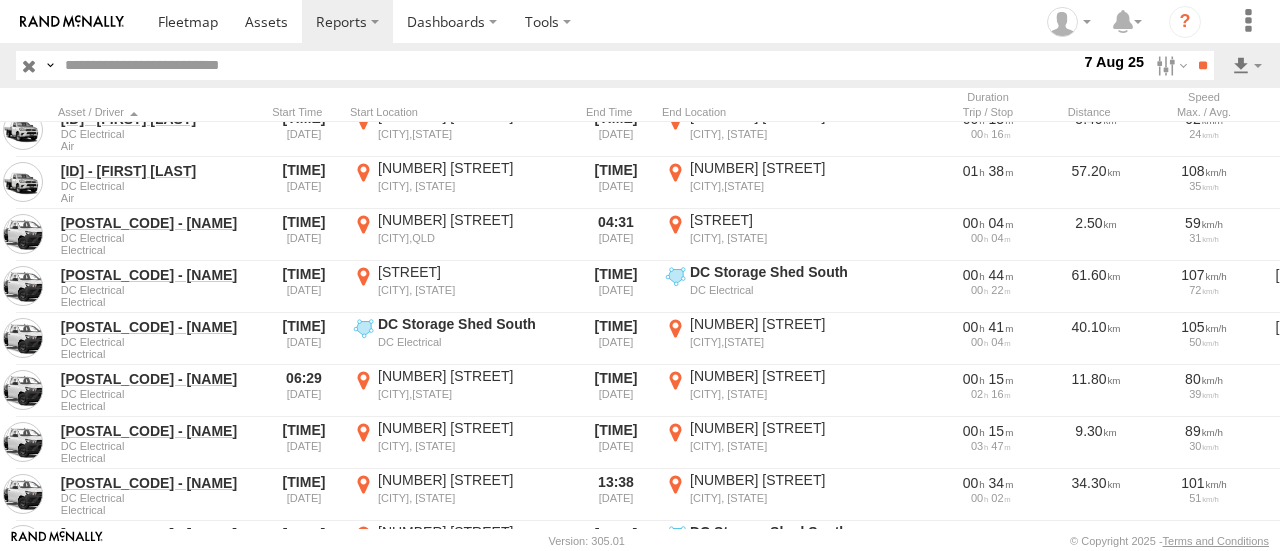 click at bounding box center (0, 0) 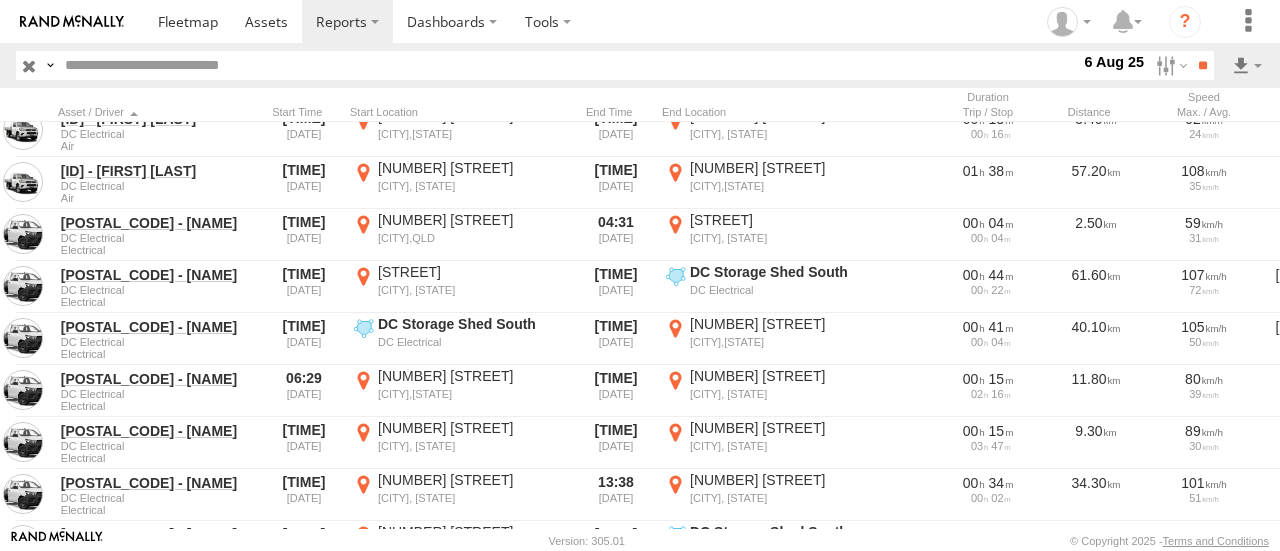 click at bounding box center (0, 0) 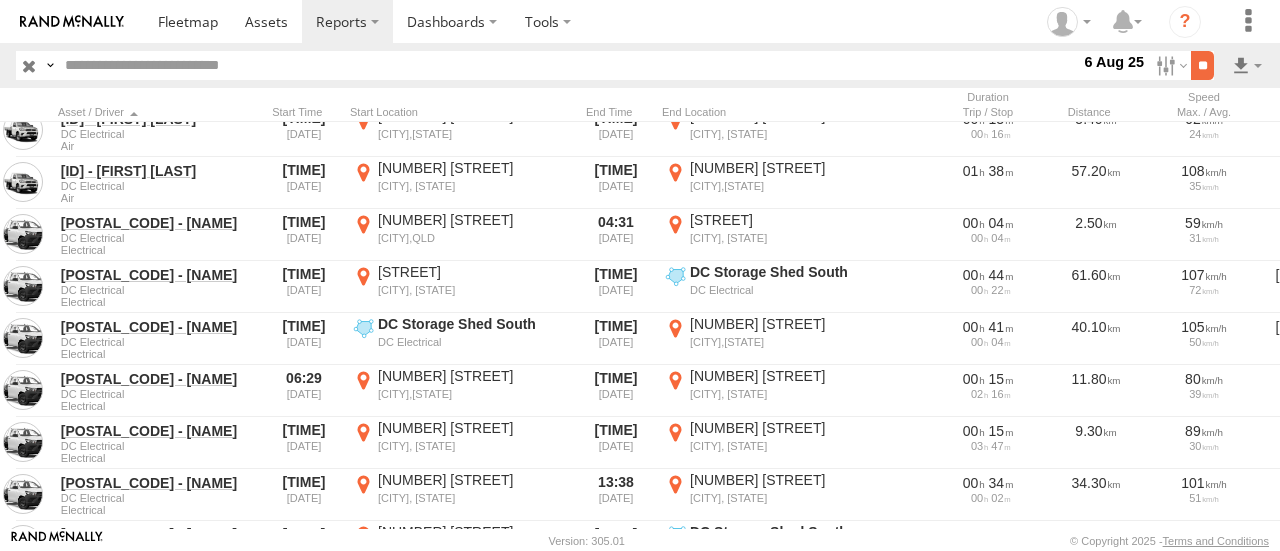 click on "**" at bounding box center [1202, 65] 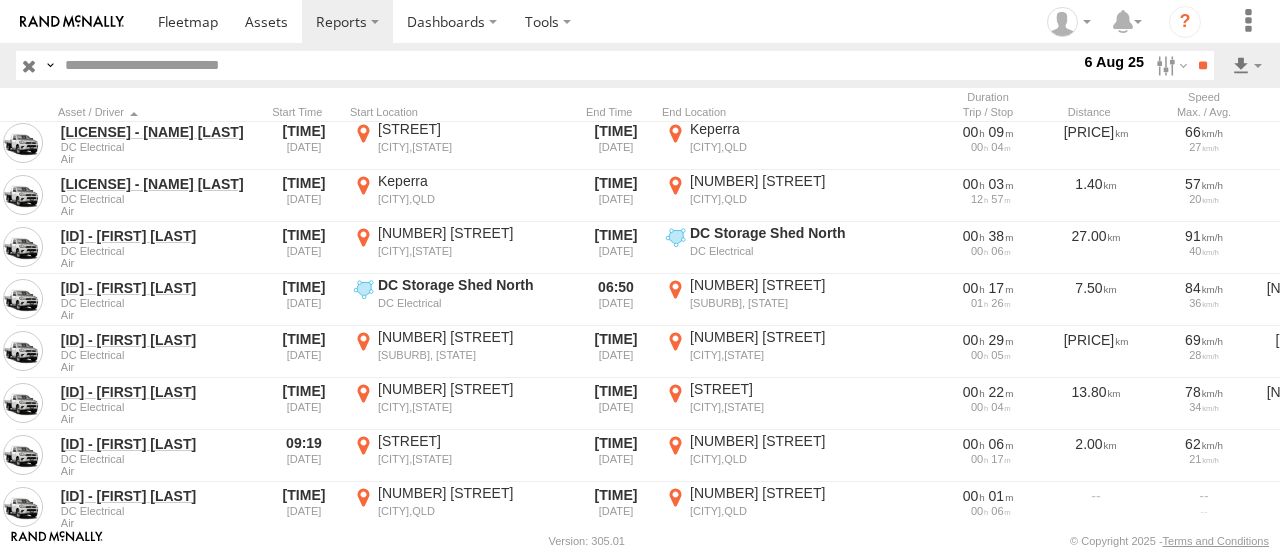 scroll, scrollTop: 14392, scrollLeft: 0, axis: vertical 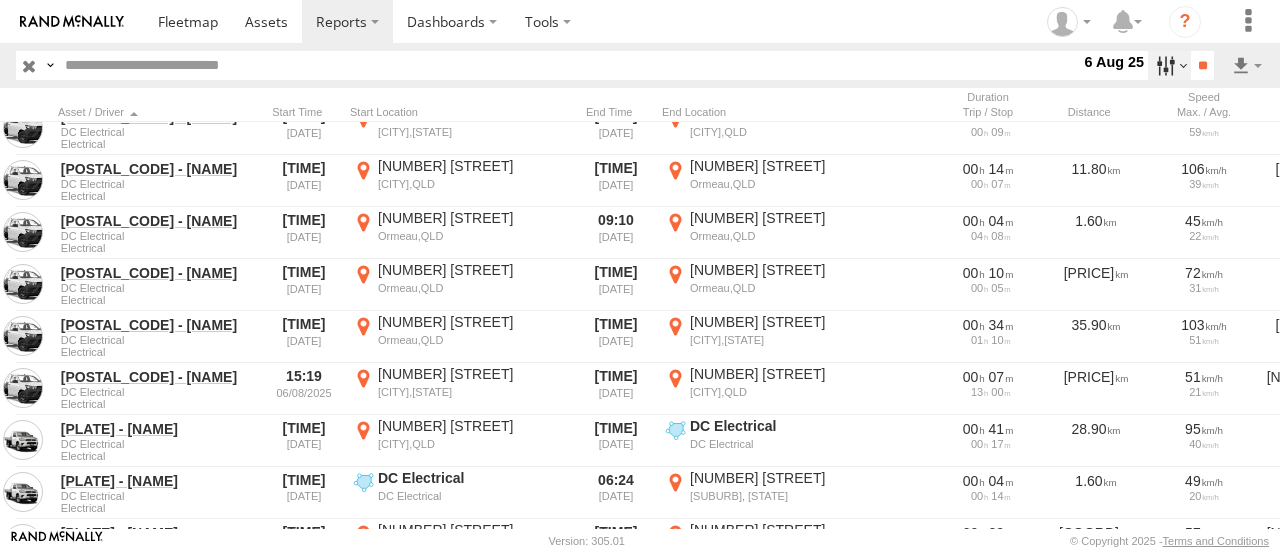 click at bounding box center (1169, 65) 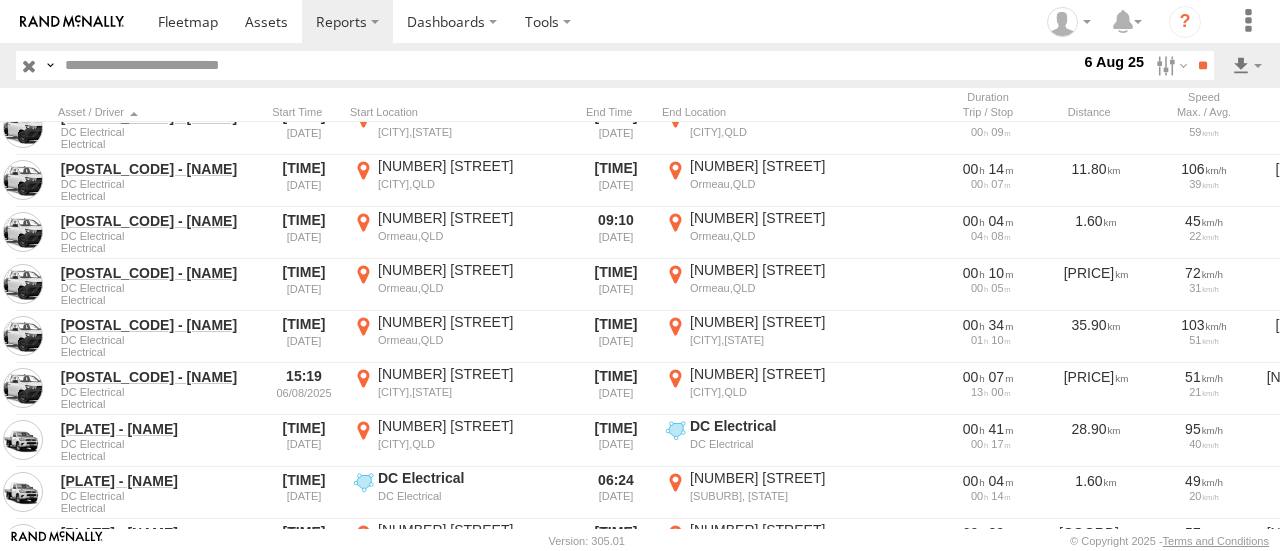 click at bounding box center (0, 0) 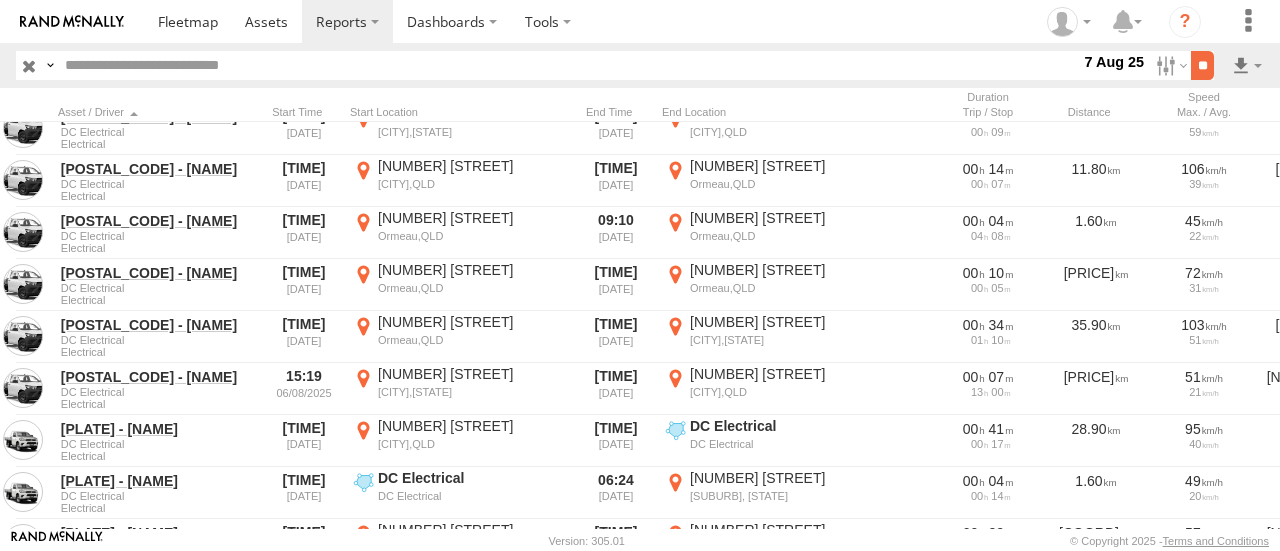 click on "**" at bounding box center [1202, 65] 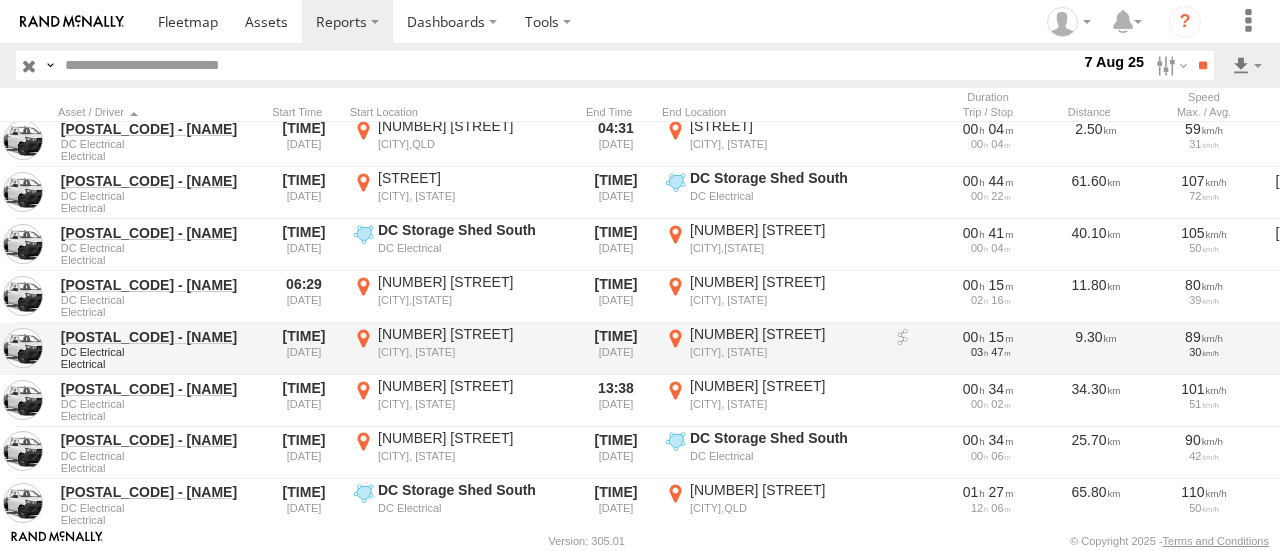 scroll, scrollTop: 14869, scrollLeft: 0, axis: vertical 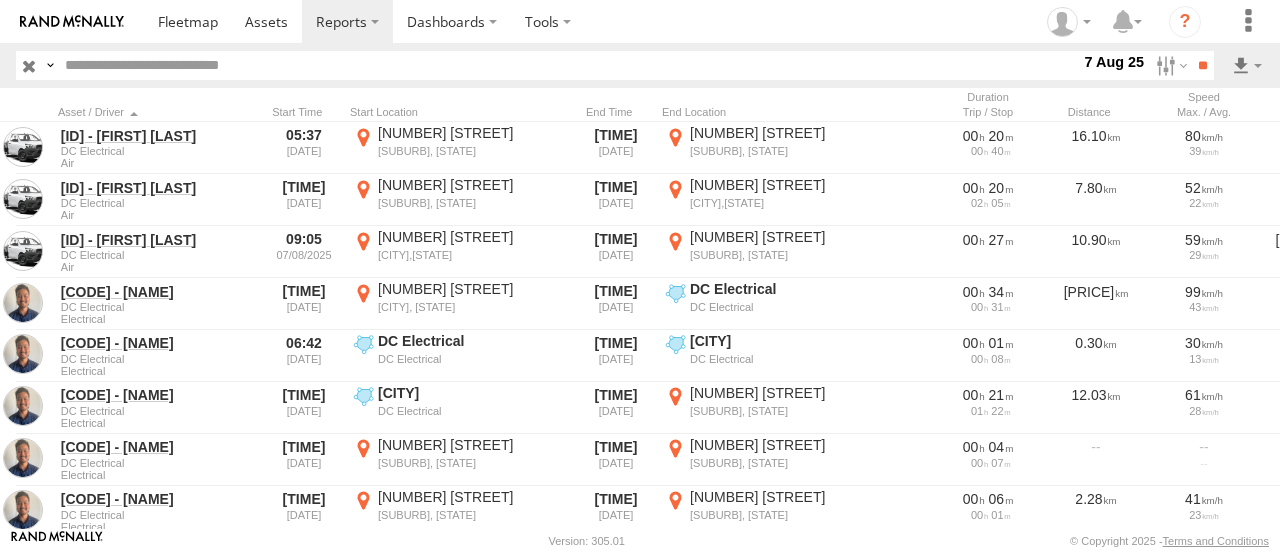 click on "Distance
Job ID
Score" at bounding box center [1000, 104] 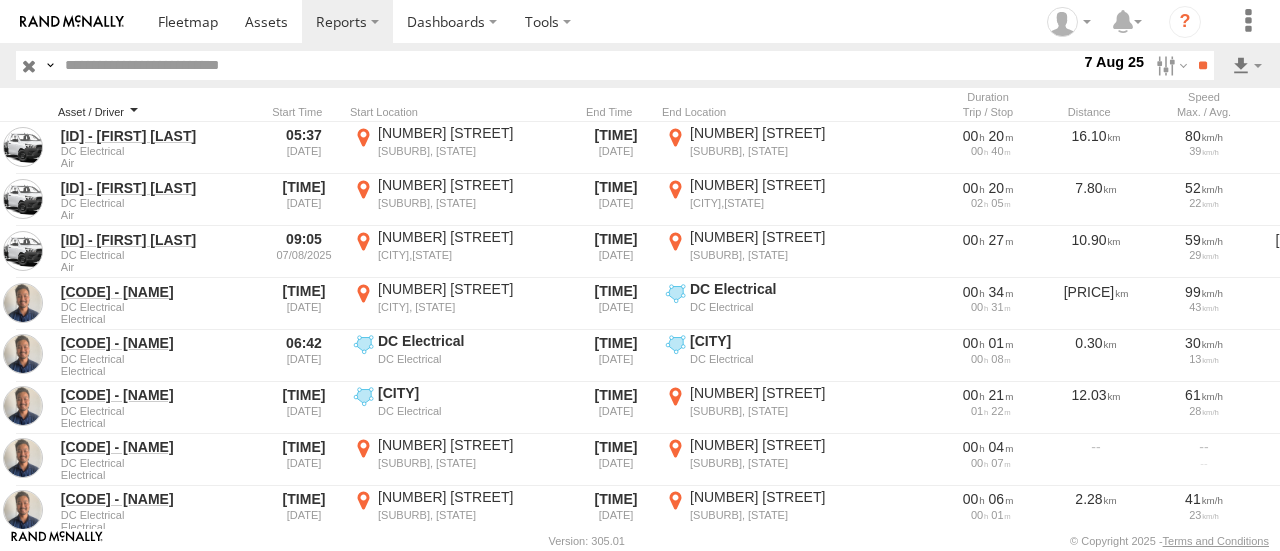 click at bounding box center (158, 112) 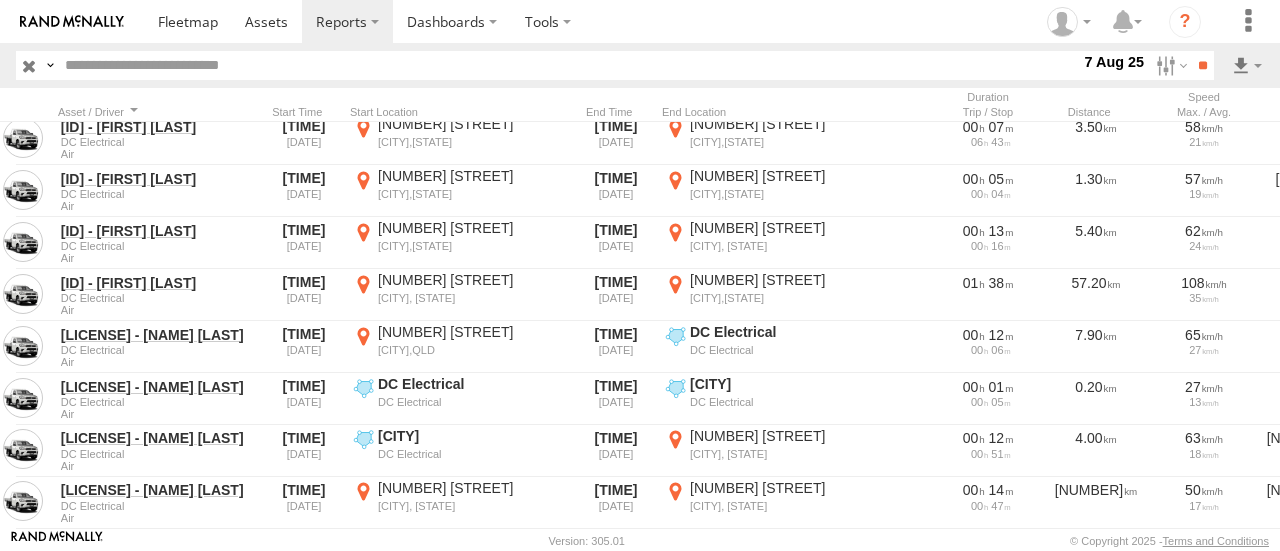 scroll, scrollTop: 1710, scrollLeft: 0, axis: vertical 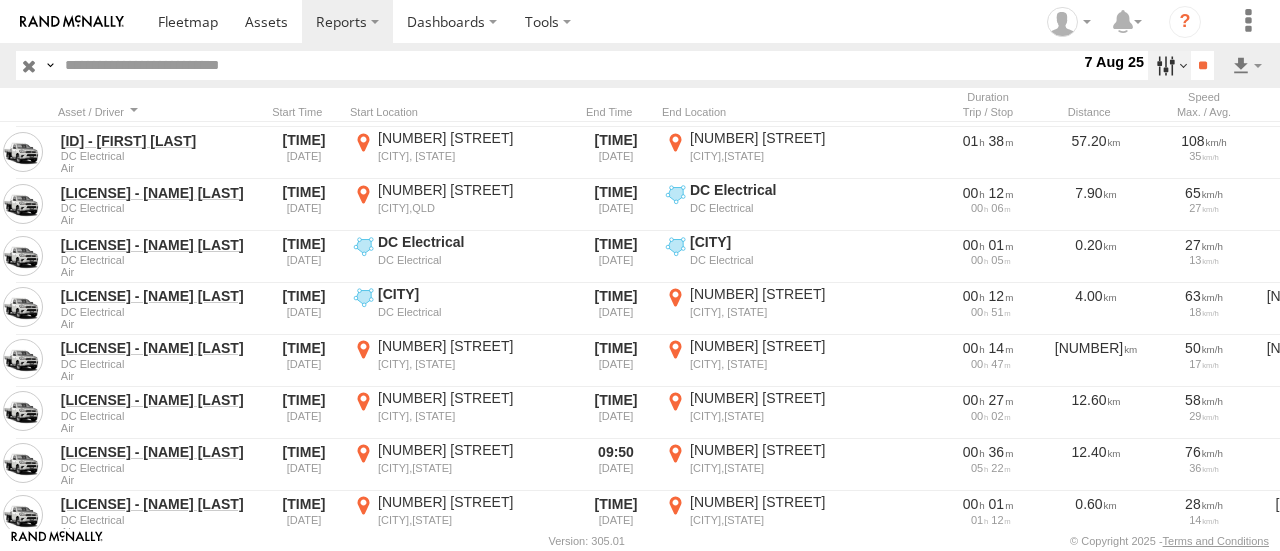 click at bounding box center (1169, 65) 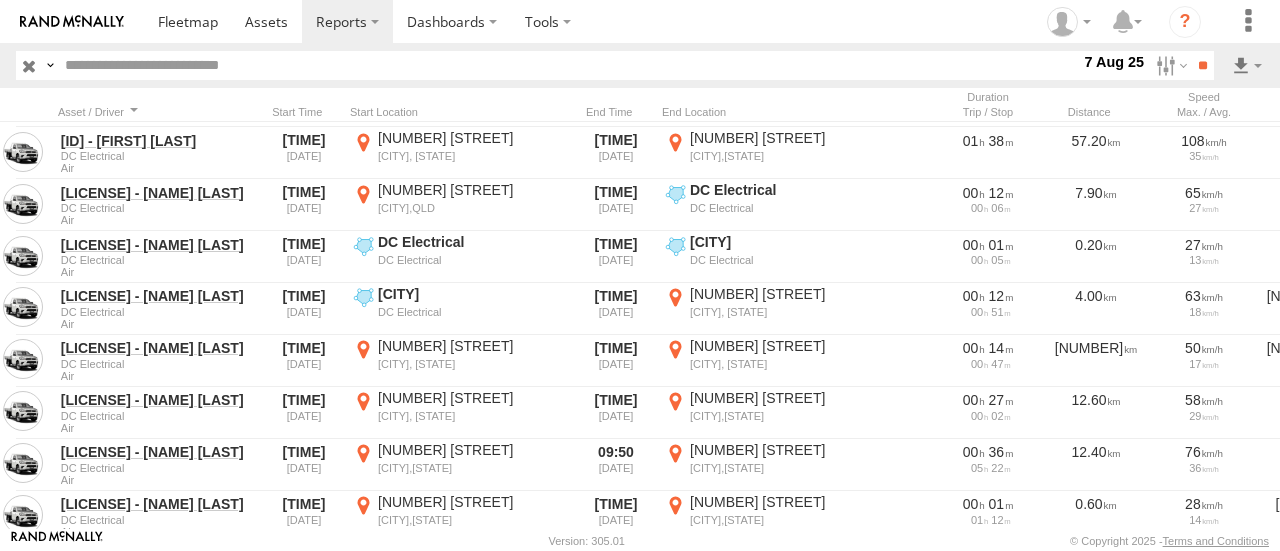 click at bounding box center [0, 0] 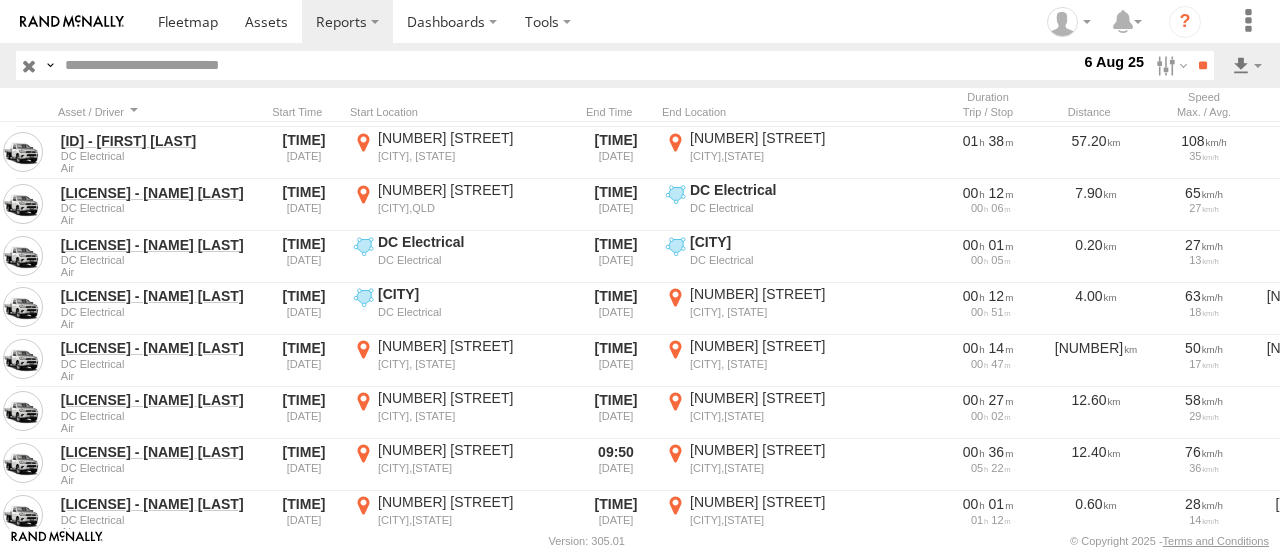 click at bounding box center [0, 0] 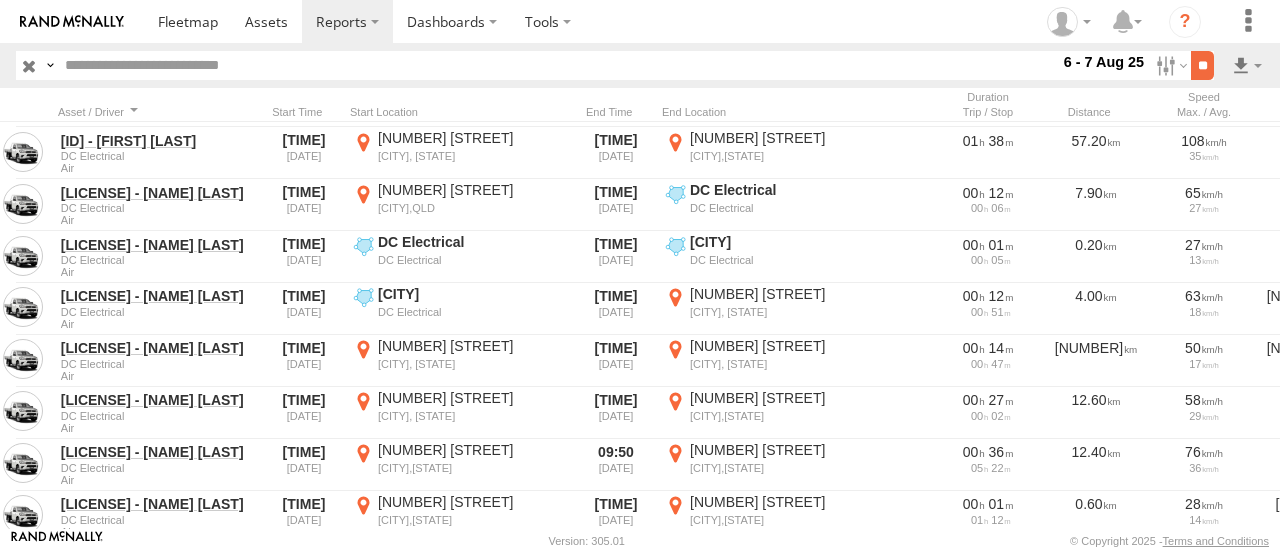 click on "**" at bounding box center [1202, 65] 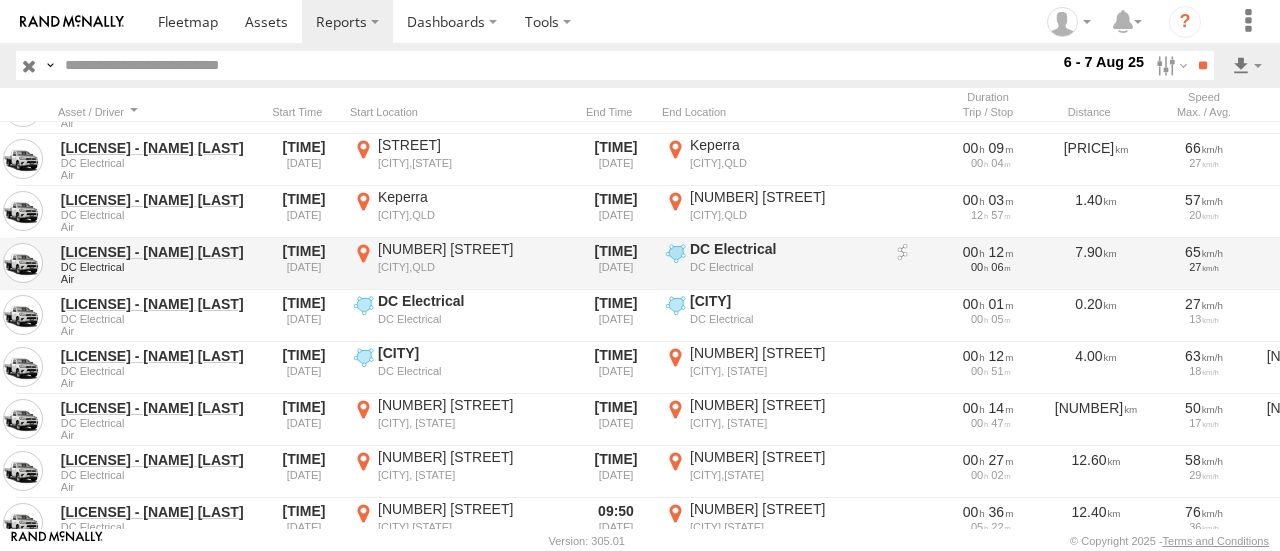 scroll, scrollTop: 4562, scrollLeft: 0, axis: vertical 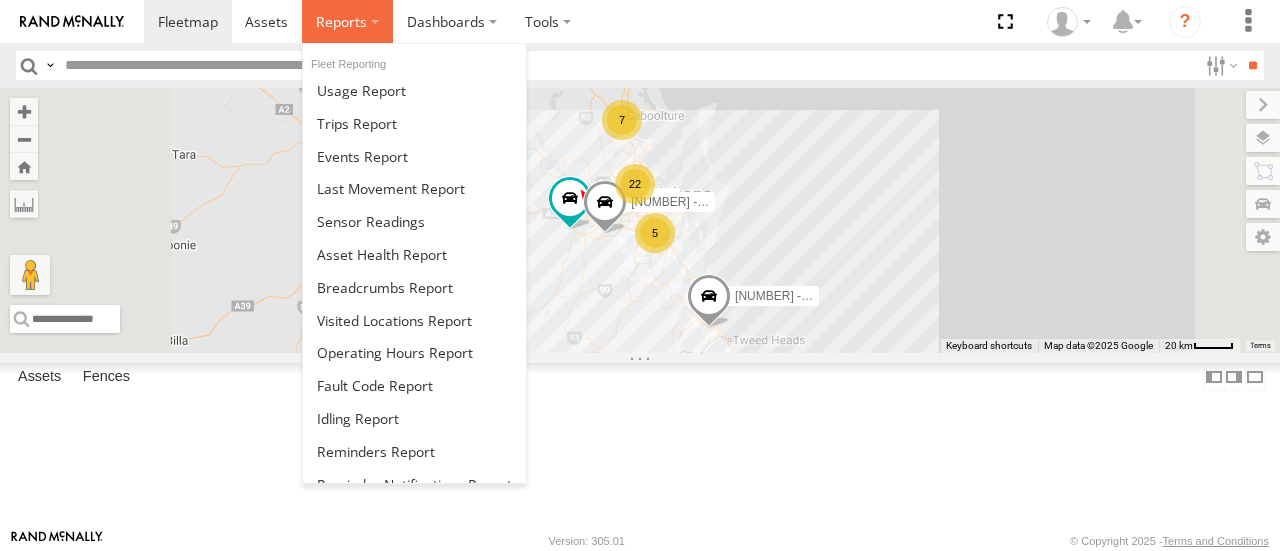 click at bounding box center [347, 21] 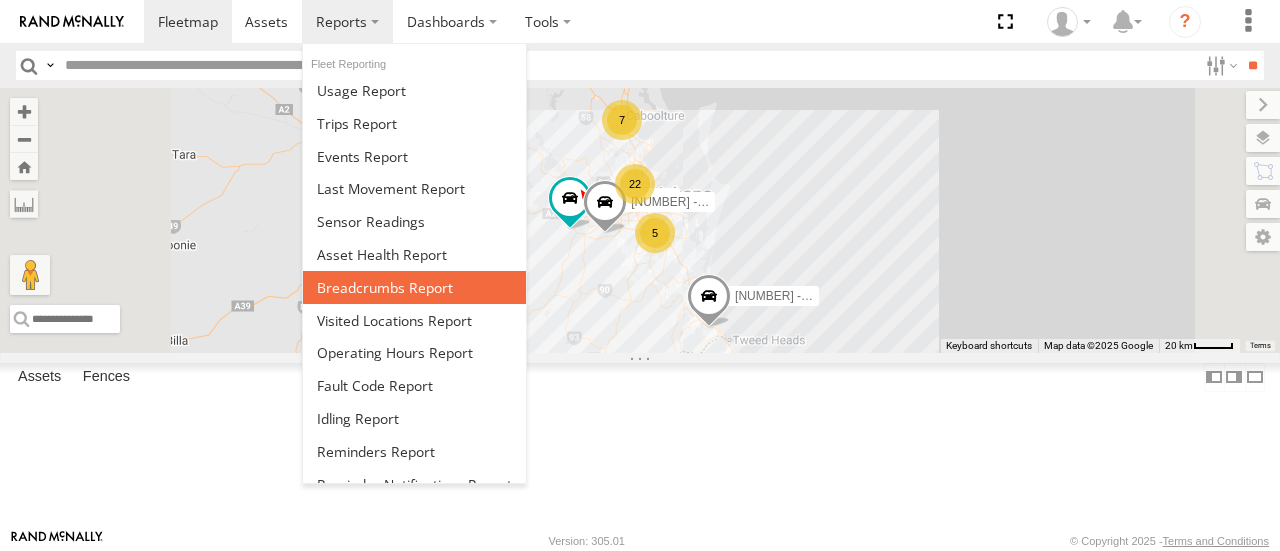 click at bounding box center [385, 287] 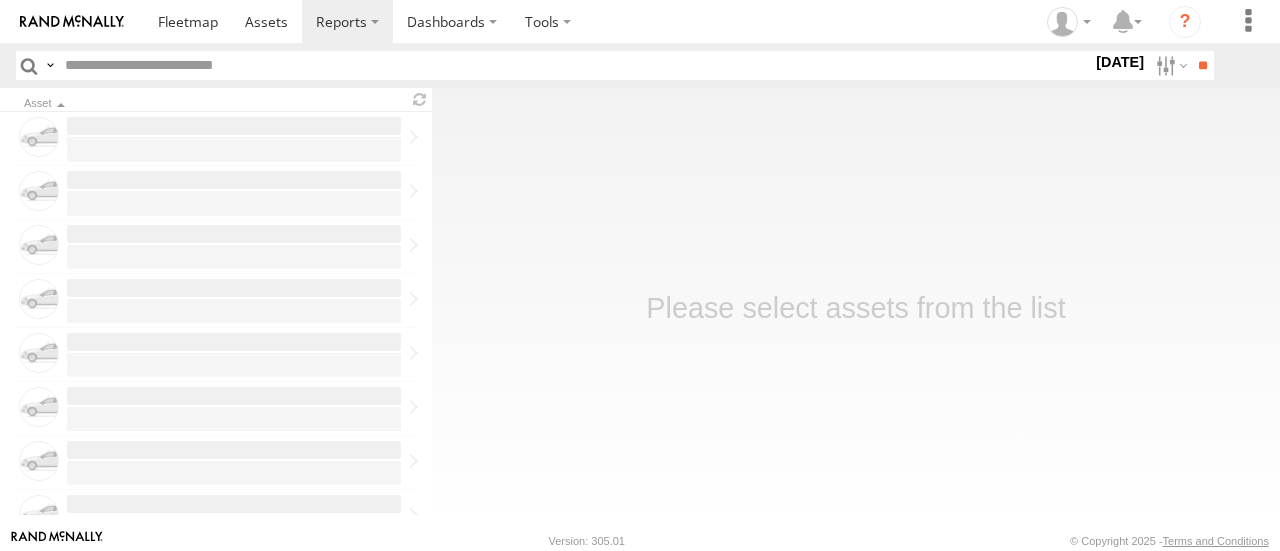 click at bounding box center (1169, 65) 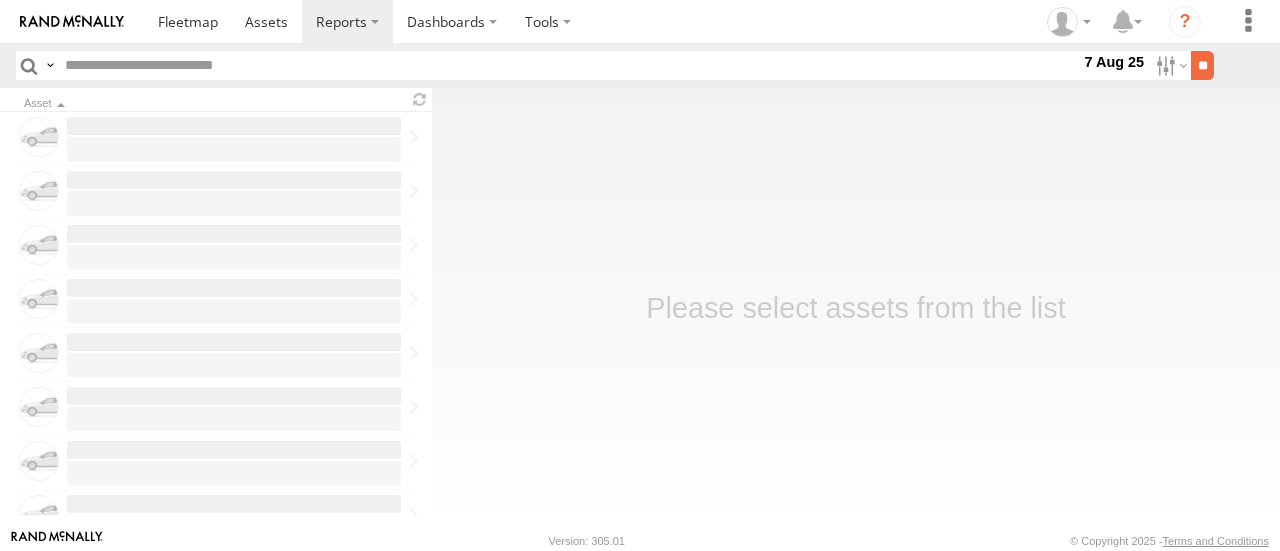 click on "**" at bounding box center (1202, 65) 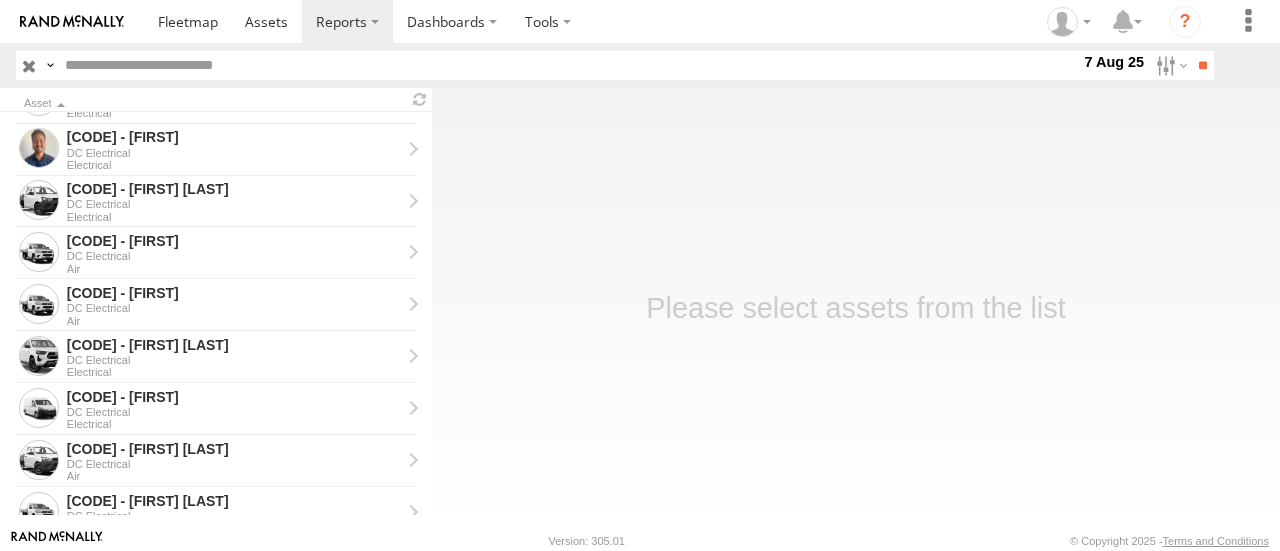scroll, scrollTop: 1384, scrollLeft: 0, axis: vertical 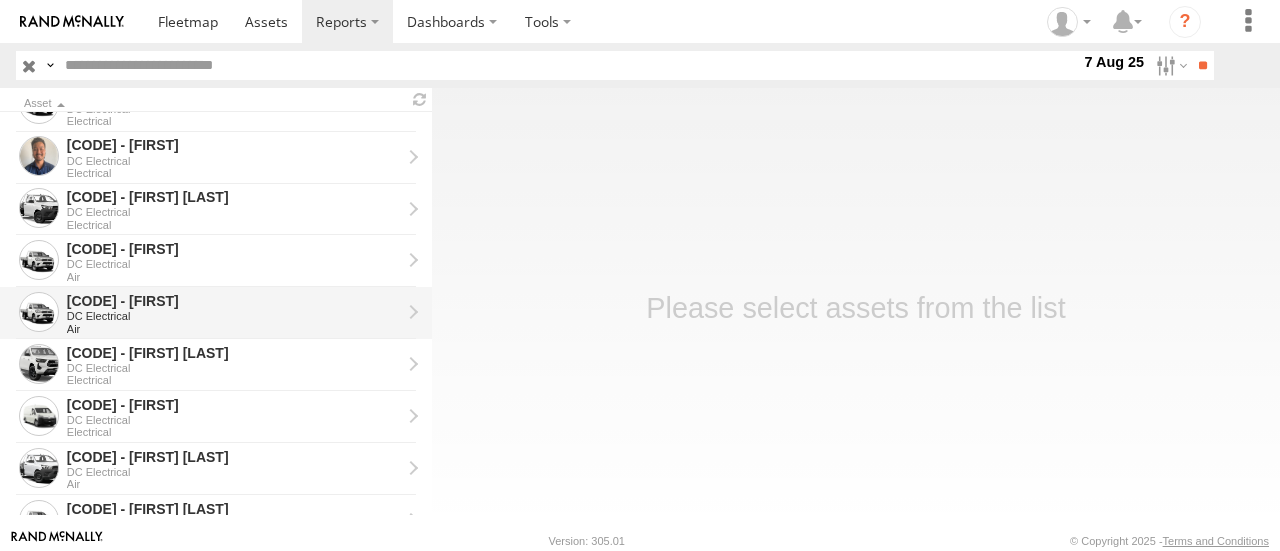click on "DC Electrical" at bounding box center [234, 316] 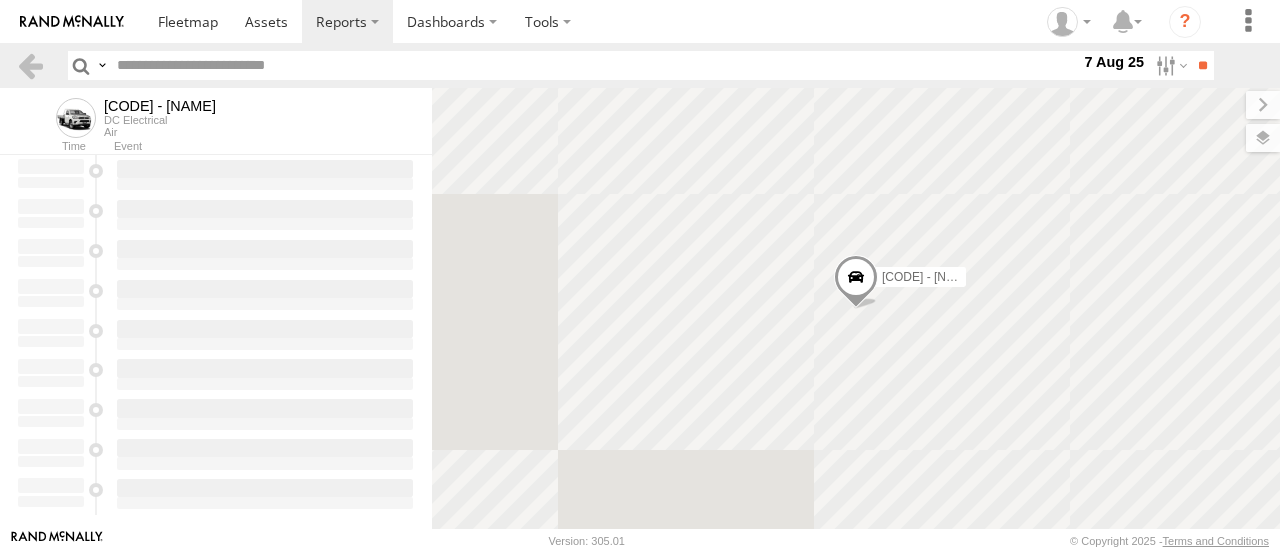 scroll, scrollTop: 0, scrollLeft: 0, axis: both 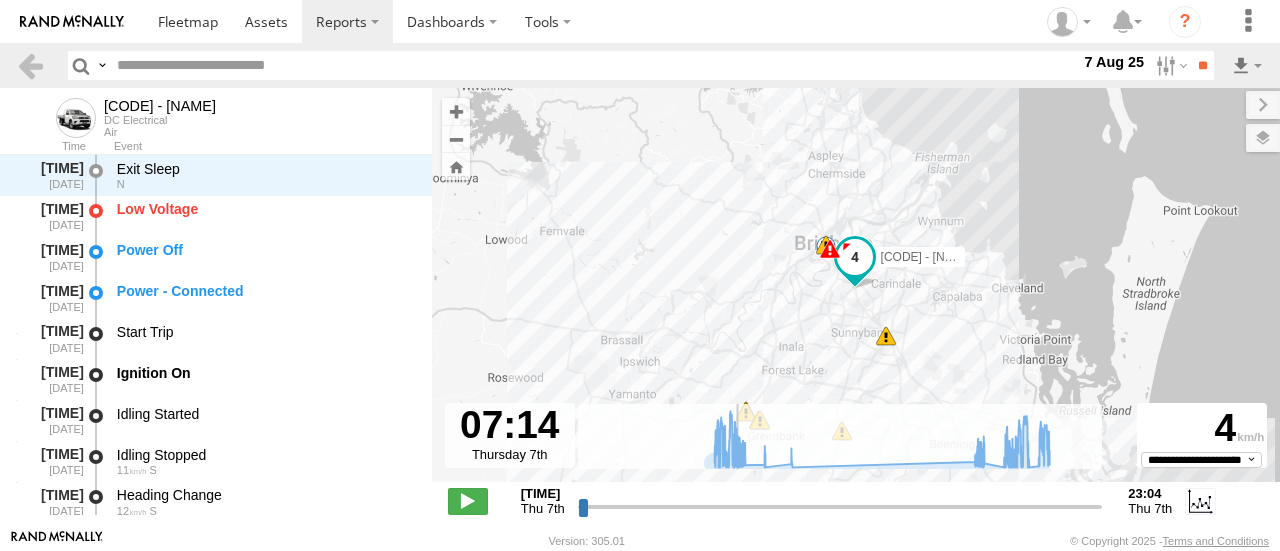 drag, startPoint x: 582, startPoint y: 506, endPoint x: 736, endPoint y: 517, distance: 154.39236 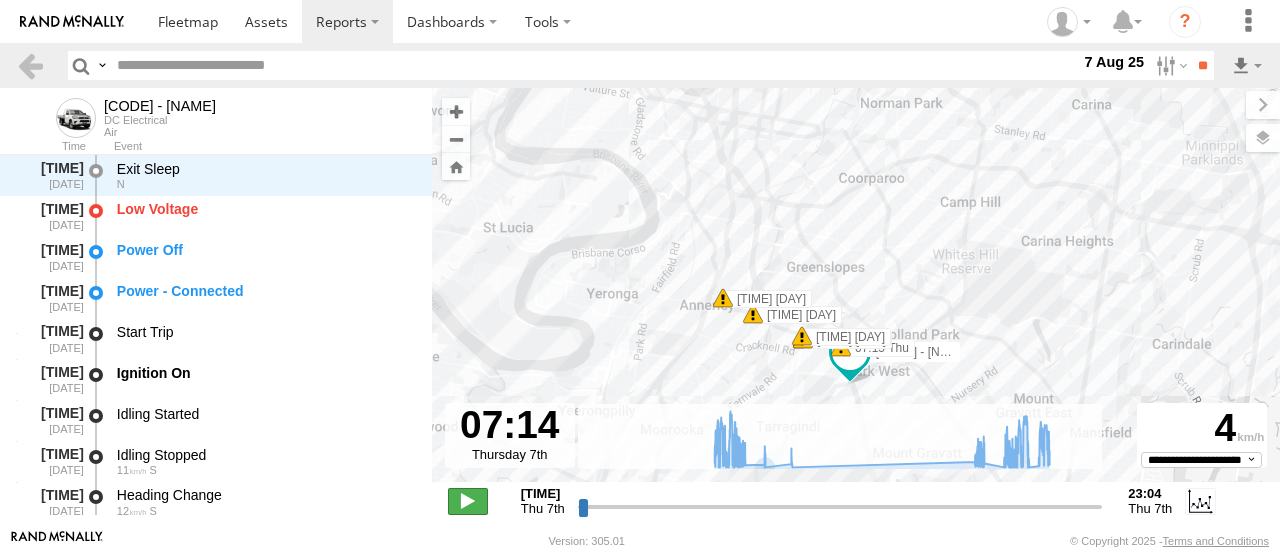 click at bounding box center [468, 501] 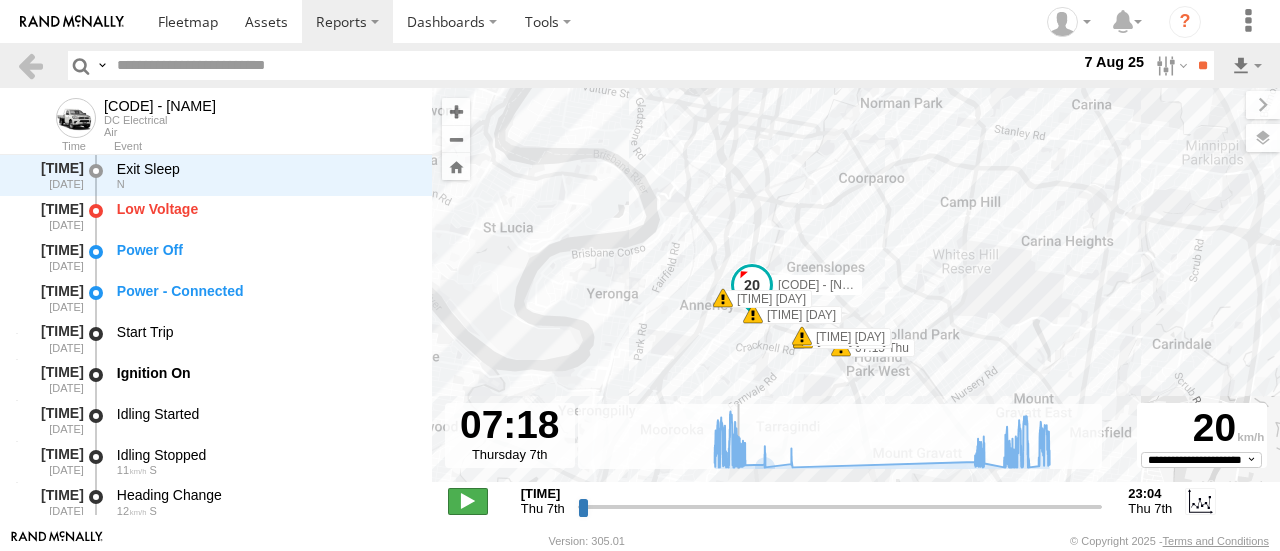 click at bounding box center [468, 501] 